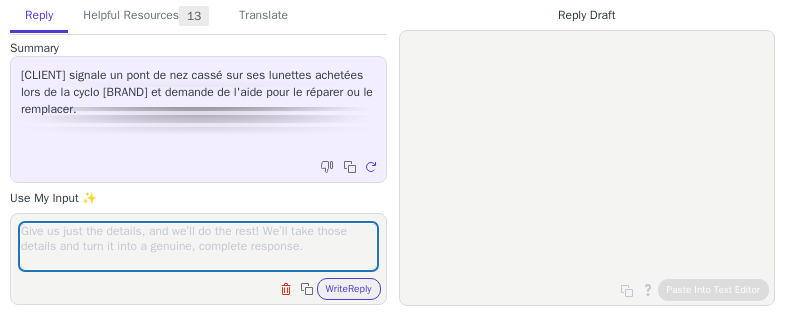 scroll, scrollTop: 0, scrollLeft: 0, axis: both 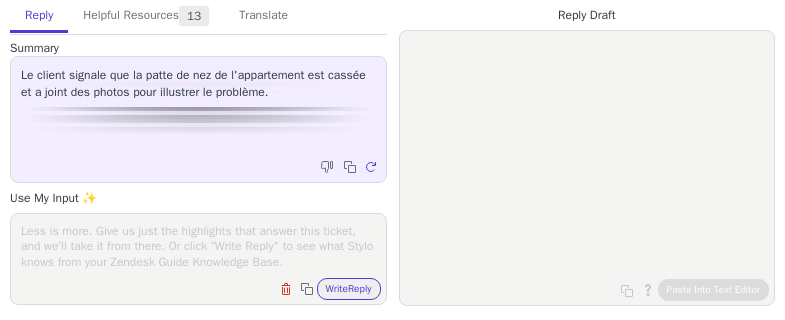 click on "Summary Le client signale que la patte de nez de l'appartement est cassée et a joint des photos pour illustrer le problème. Copy to clipboard Regenerate Use My Input ✨ Clear field Copy to clipboard Write  Reply" at bounding box center (198, 172) 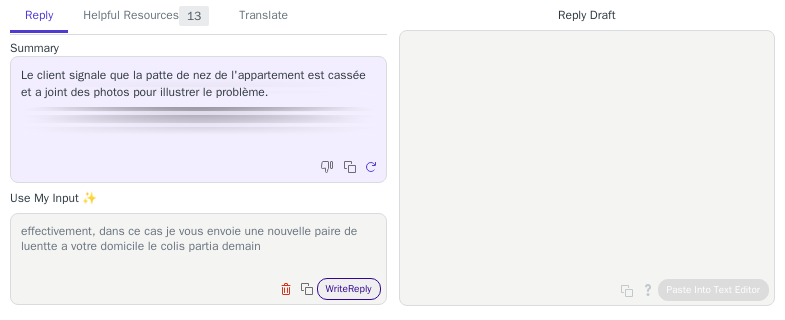 type on "effectivement, dans ce cas je vous envoie une nouvelle paire de luentte a votre domicile le colis partia demain" 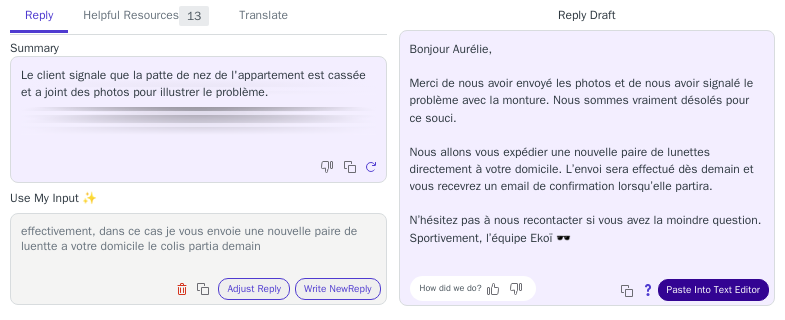 click on "Paste Into Text Editor" at bounding box center (713, 290) 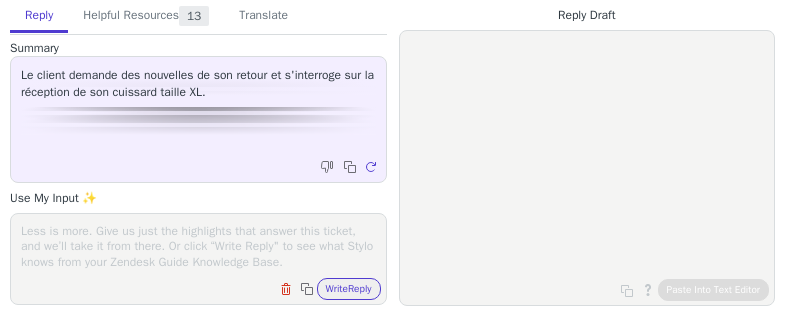 scroll, scrollTop: 0, scrollLeft: 0, axis: both 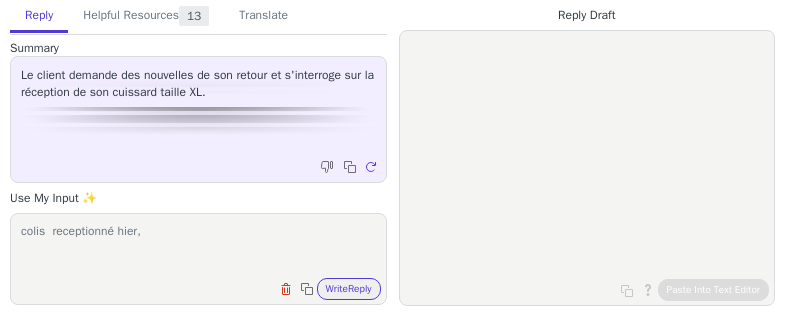 click on "colis  receptionné hier," at bounding box center (198, 246) 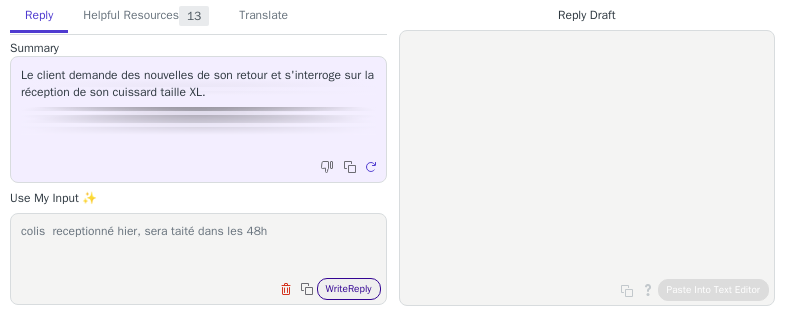 type on "colis  receptionné hier, sera taité dans les 48h" 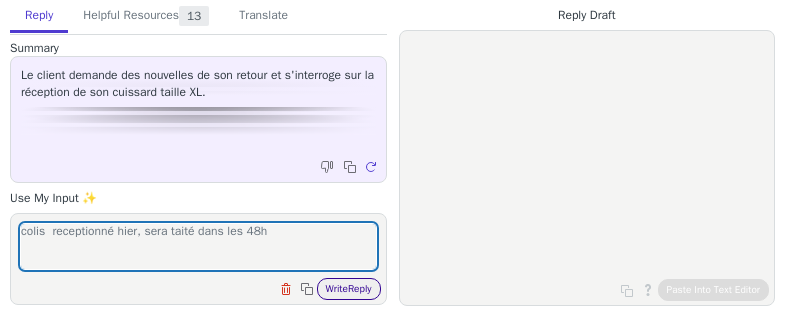 click on "Write  Reply" at bounding box center [349, 289] 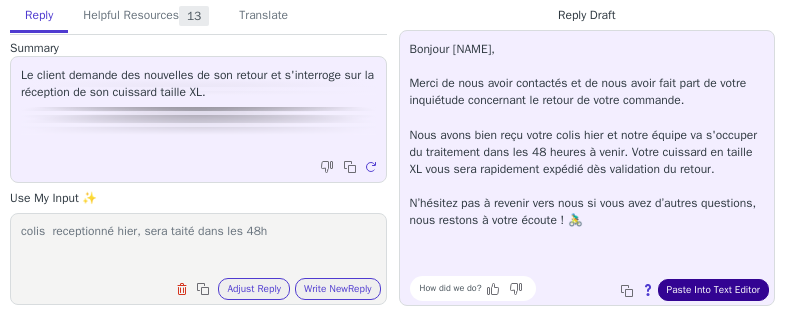 click on "Paste Into Text Editor" at bounding box center (713, 290) 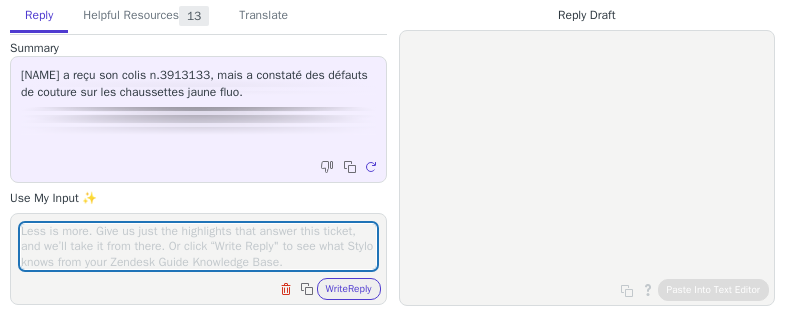 scroll, scrollTop: 0, scrollLeft: 0, axis: both 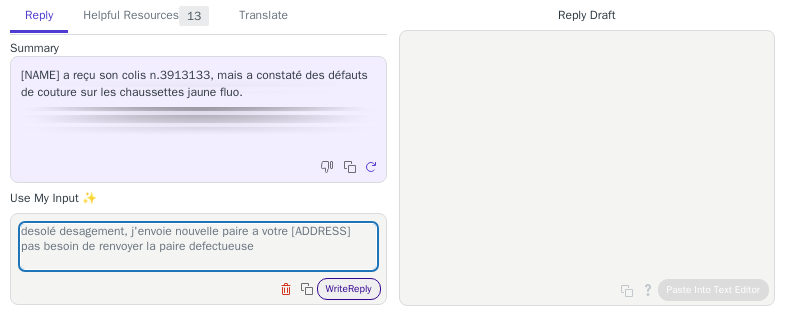 type on "desolé desagement, j'envoie nouvelle paire a votre [ADDRESS]
pas besoin de renvoyer la paire defectueuse" 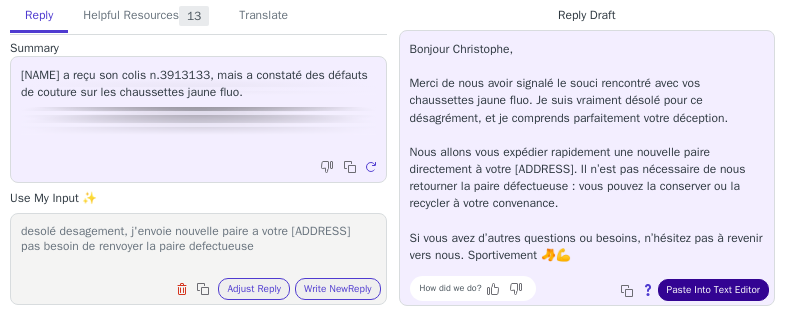 click on "Paste Into Text Editor" at bounding box center (713, 290) 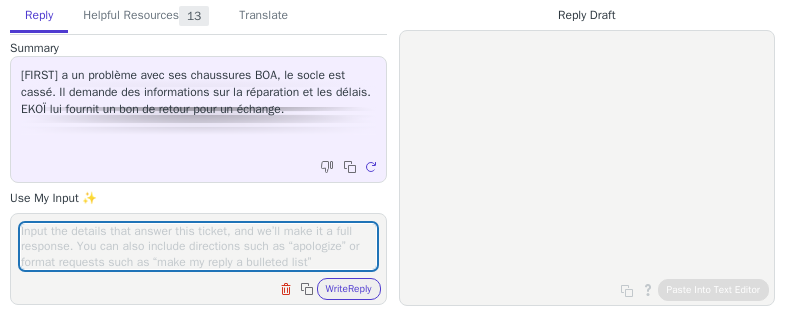 scroll, scrollTop: 0, scrollLeft: 0, axis: both 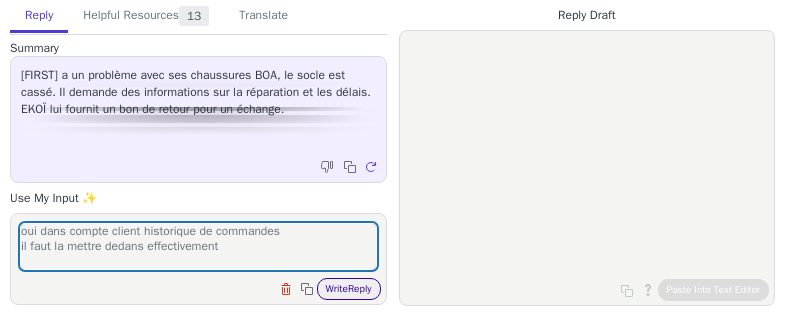 type on "oui dans compte client historique de commandes
il faut la mettre dedans effectivement" 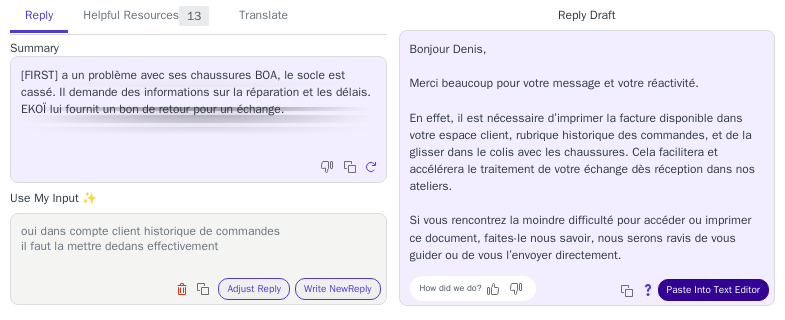 click on "Paste Into Text Editor" at bounding box center [713, 290] 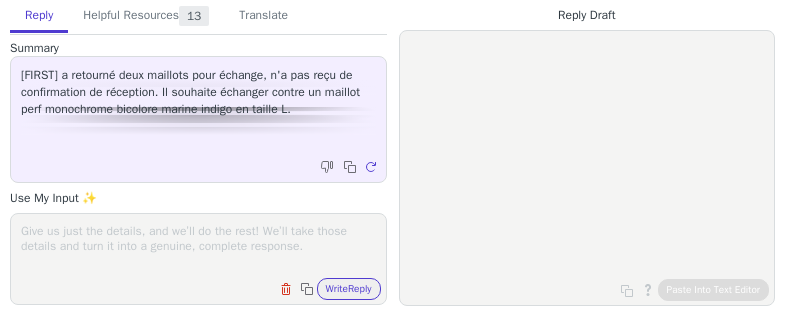 scroll, scrollTop: 0, scrollLeft: 0, axis: both 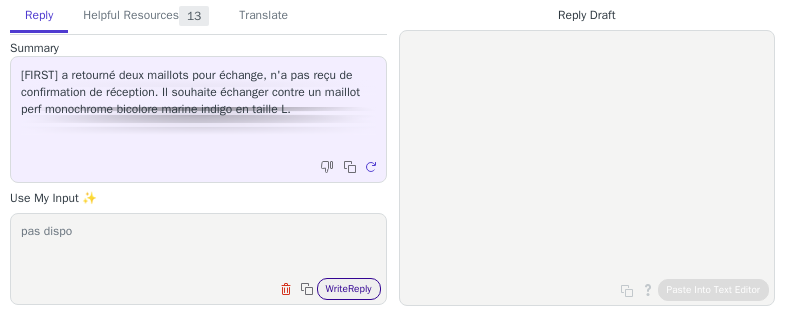 type on "pas dispo" 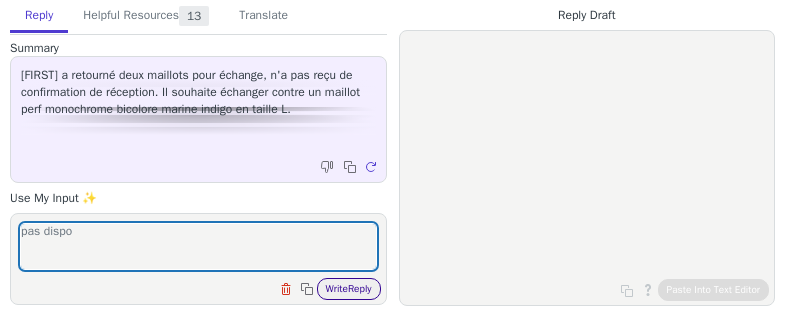 click on "Write  Reply" at bounding box center [349, 289] 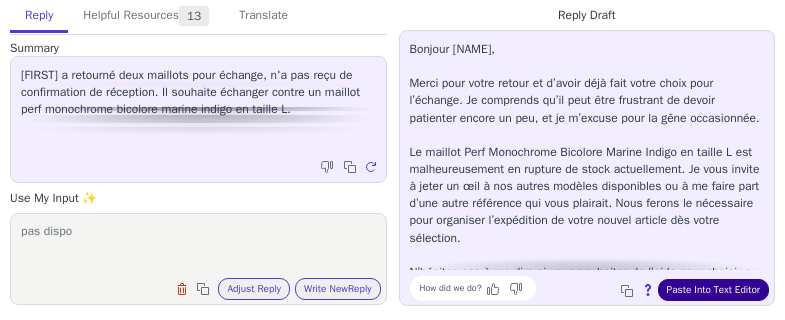 click on "Paste Into Text Editor" at bounding box center (713, 290) 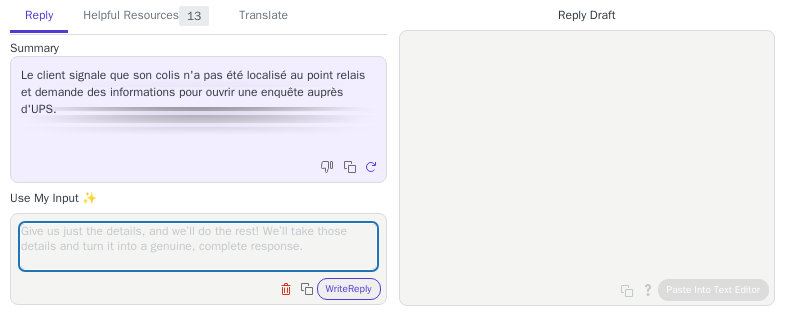 scroll, scrollTop: 0, scrollLeft: 0, axis: both 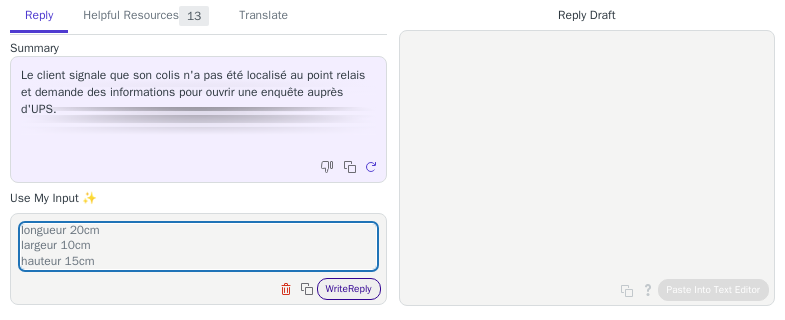 click on "Write  Reply" at bounding box center [349, 289] 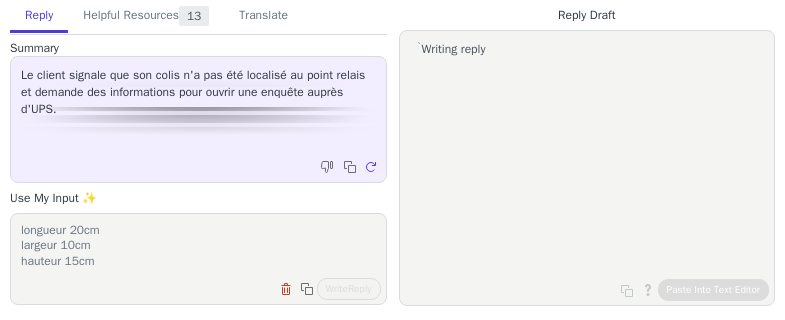 click on "voici les infos
destinaitaire
[FIRST] [LAST]
[NUMBER] [STREET]
[POSTAL_CODE] [CITY]
[COUNTRY]
[PHONE]
expediteur:
EKOÏ
[NUMBER] [STREET]
[POSTAL_CODE] [CITY]
[PHONE]
info colis
paire de lunettes
dans carton
dimension
longueur 20cm
largeur 10cm
hauteur 15cm" at bounding box center [198, 246] 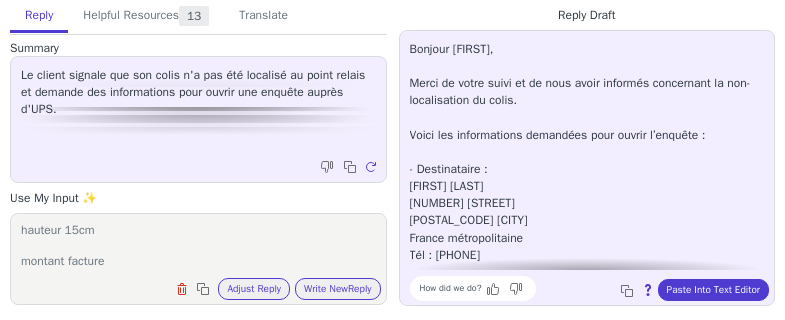 scroll, scrollTop: 341, scrollLeft: 0, axis: vertical 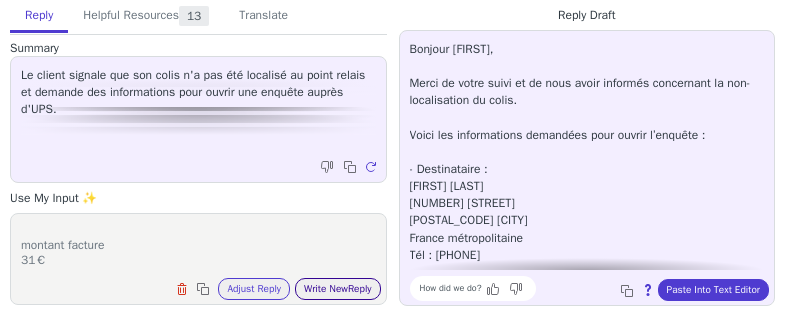 type on "voici les infos
destinaitaire
[FIRST] [LAST]
166 ROUTE D'ECHANSON
[POSTAL_CODE] [CITY]
[COUNTRY]
[PHONE]
expediteur:
EKOÏ
146 chemin du drap
[POSTAL_CODE] [CITY]
[PHONE]
info colis
paire de lunettes
dans carton
dimension
longueur 20cm
largeur 10cm
hauteur 15cm
montant facture
31€" 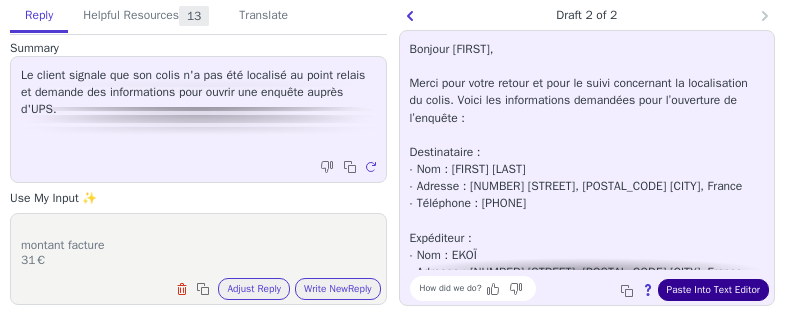 click on "Paste Into Text Editor" at bounding box center (713, 290) 